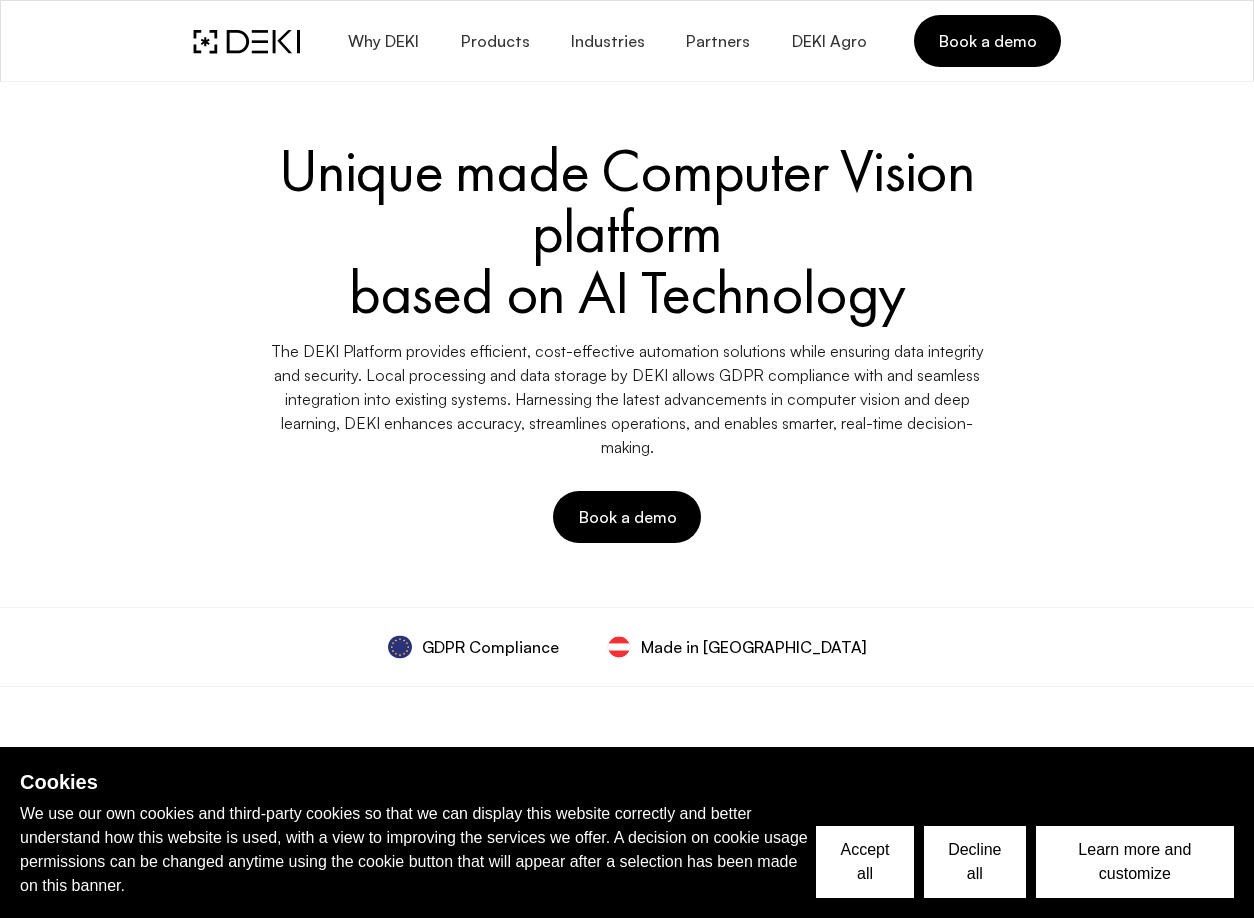 scroll, scrollTop: 0, scrollLeft: 0, axis: both 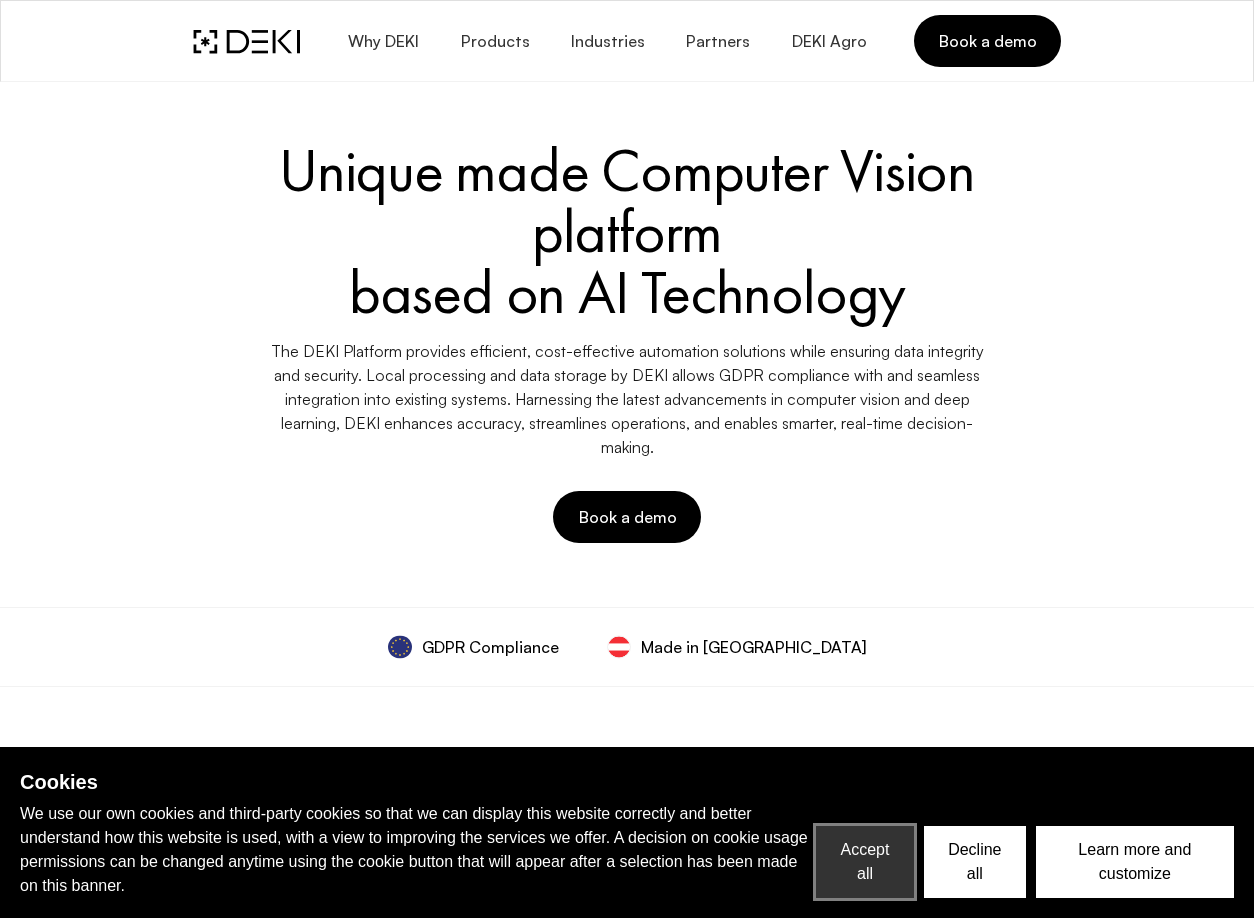 click on "Accept all" at bounding box center [865, 862] 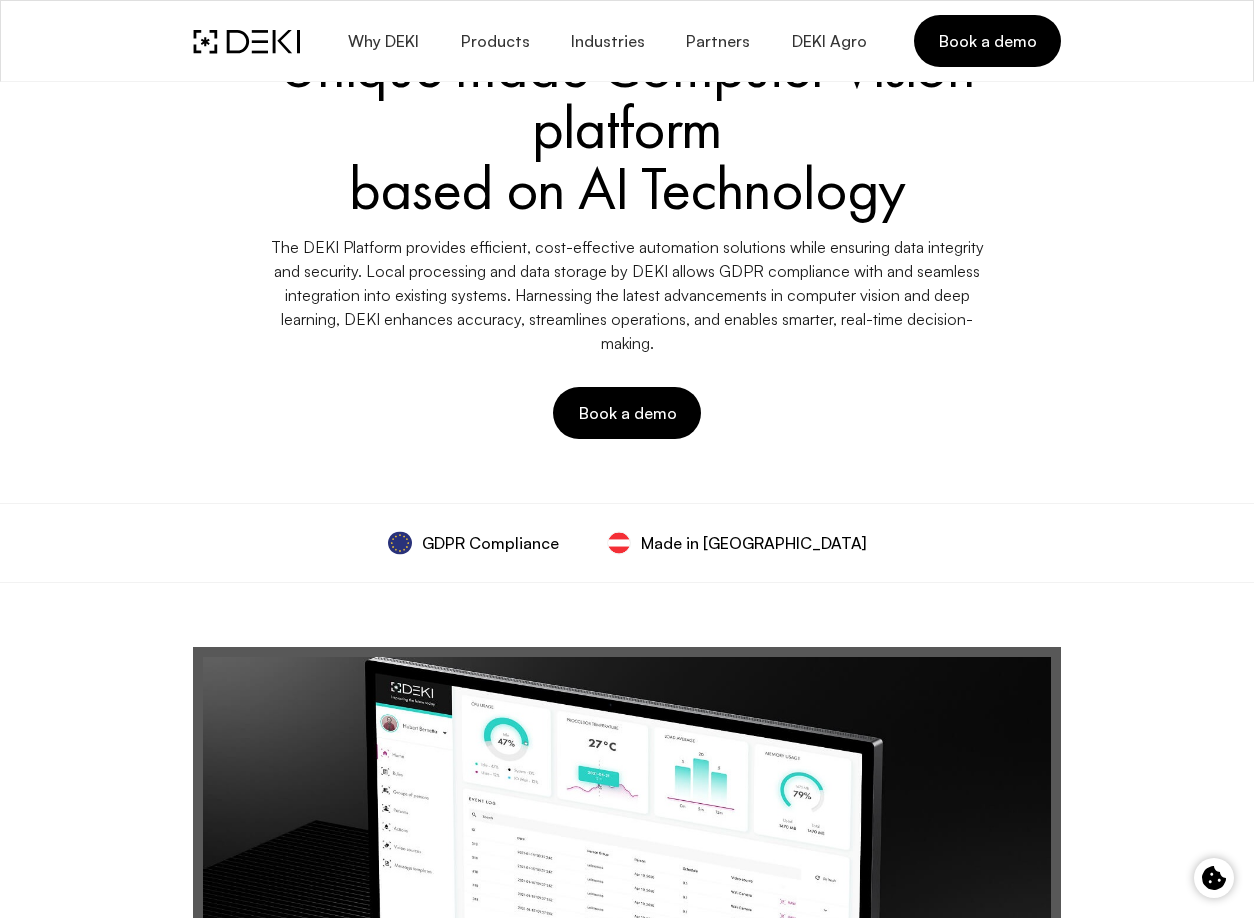 scroll, scrollTop: 0, scrollLeft: 0, axis: both 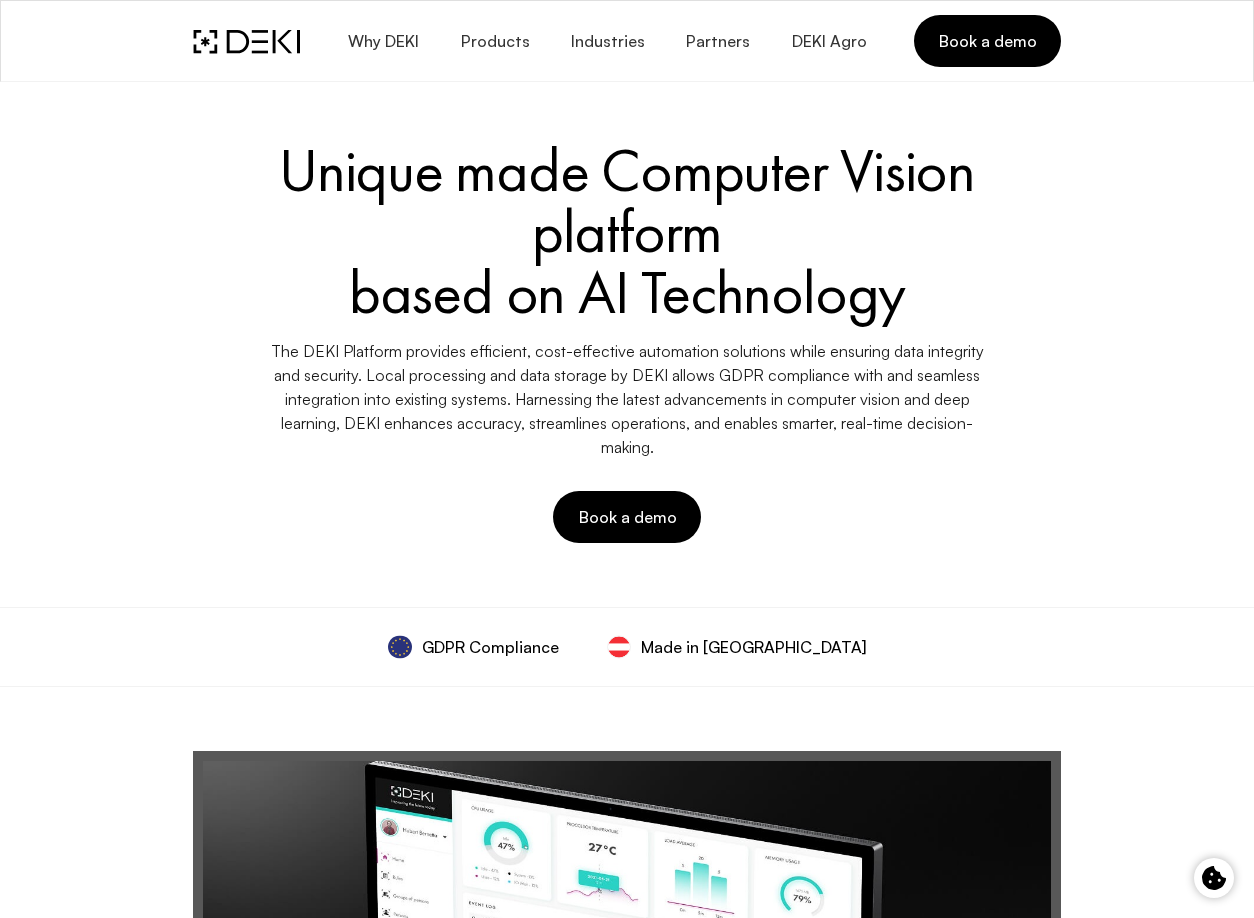 click at bounding box center (246, 41) 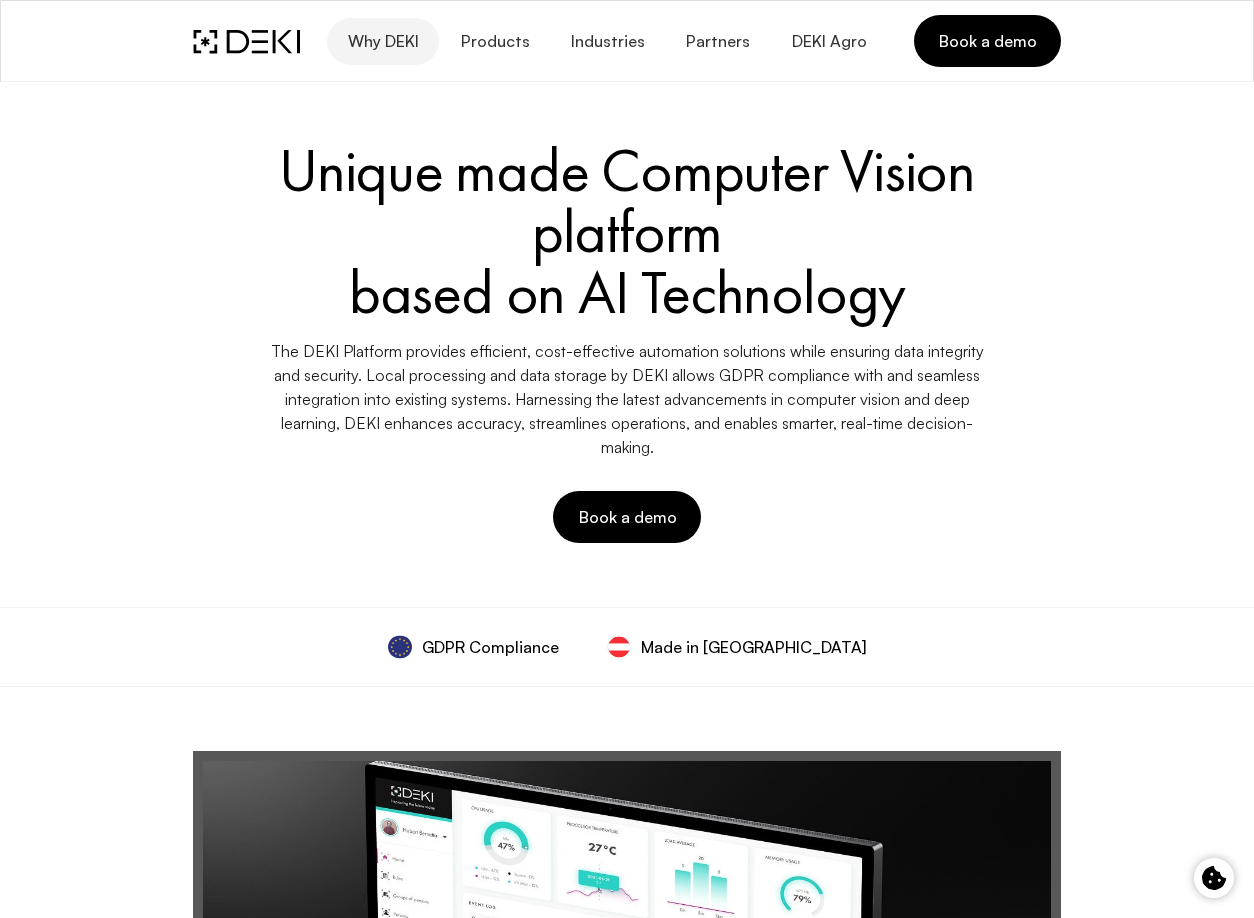 scroll, scrollTop: 0, scrollLeft: 0, axis: both 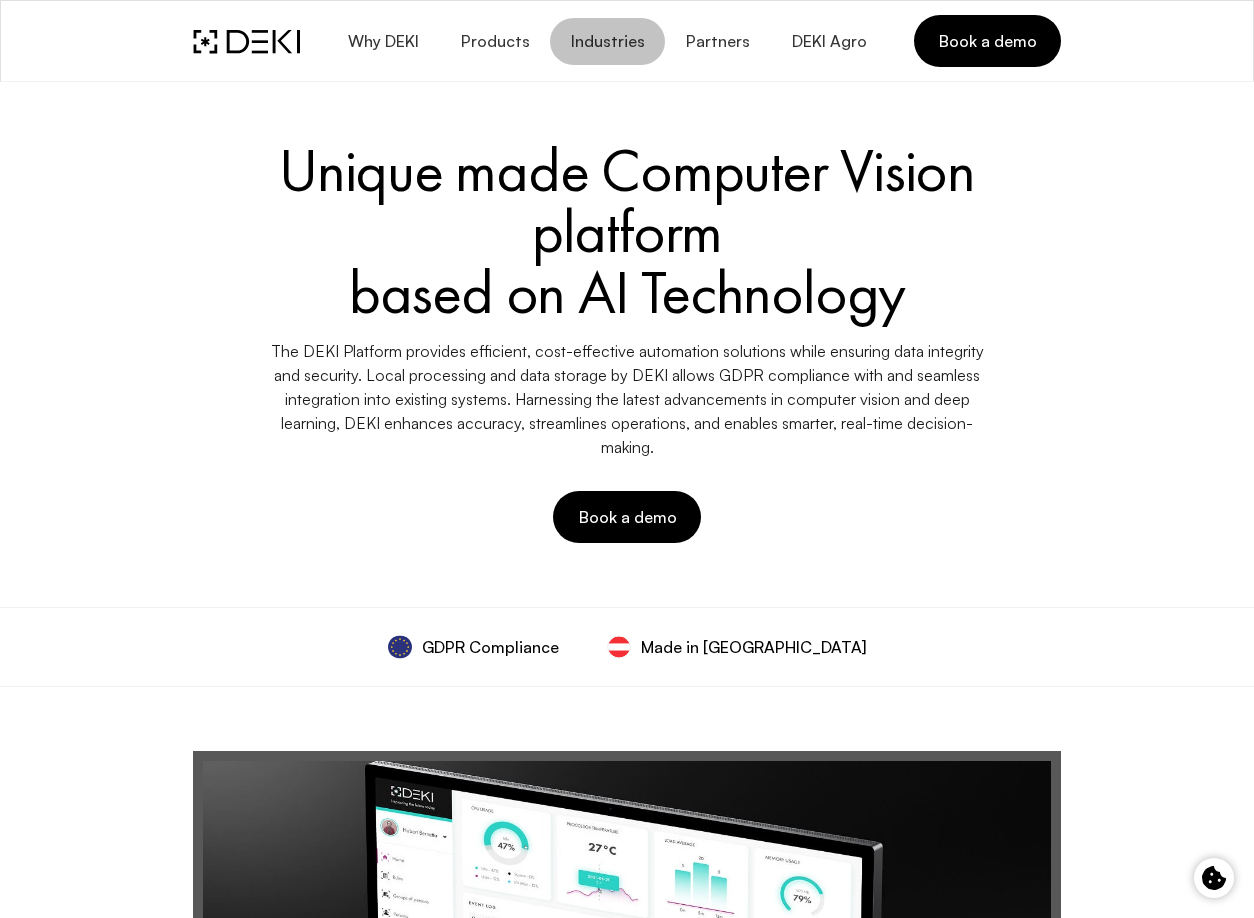 click on "Industries" 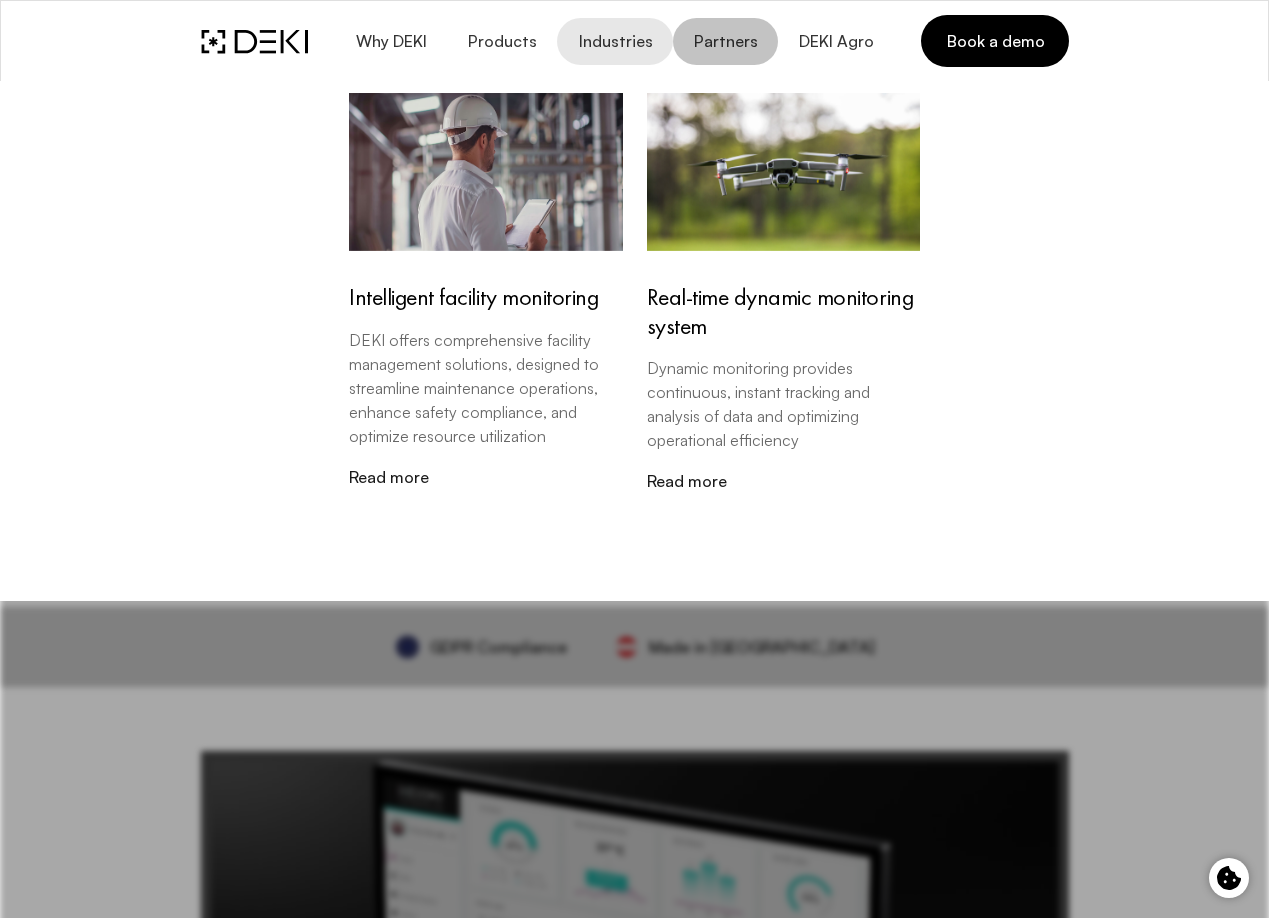 click on "Partners" 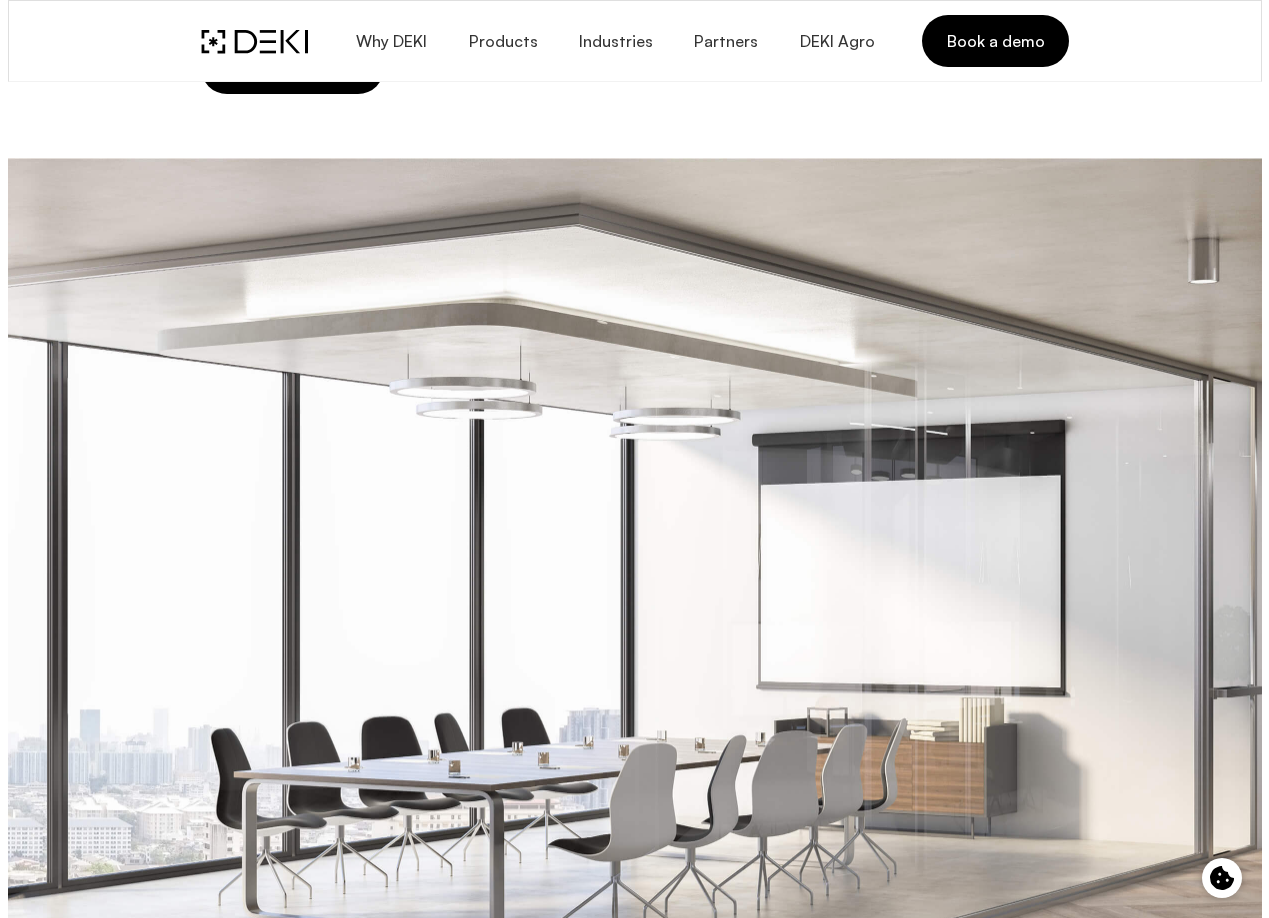 scroll, scrollTop: 227, scrollLeft: 0, axis: vertical 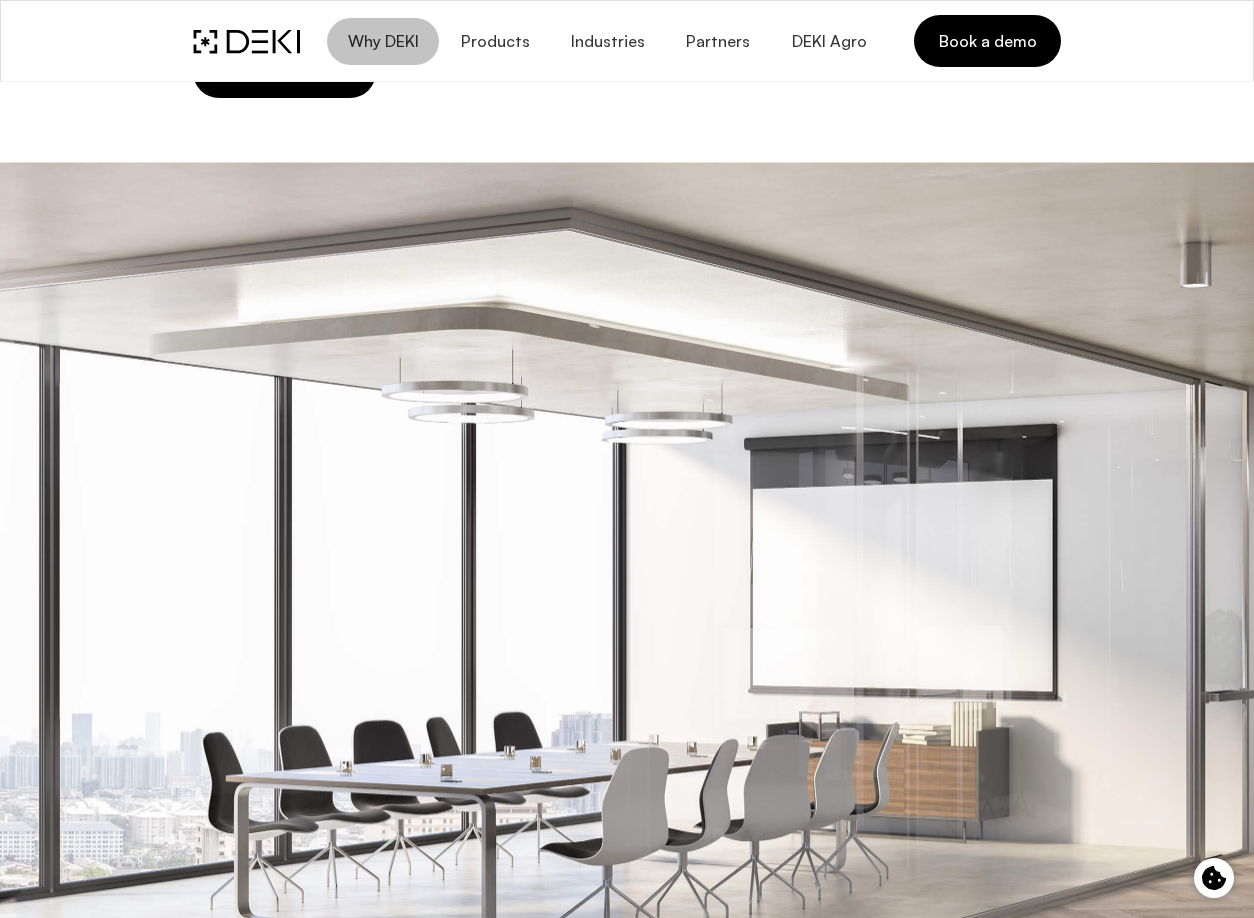 click on "Why DEKI" 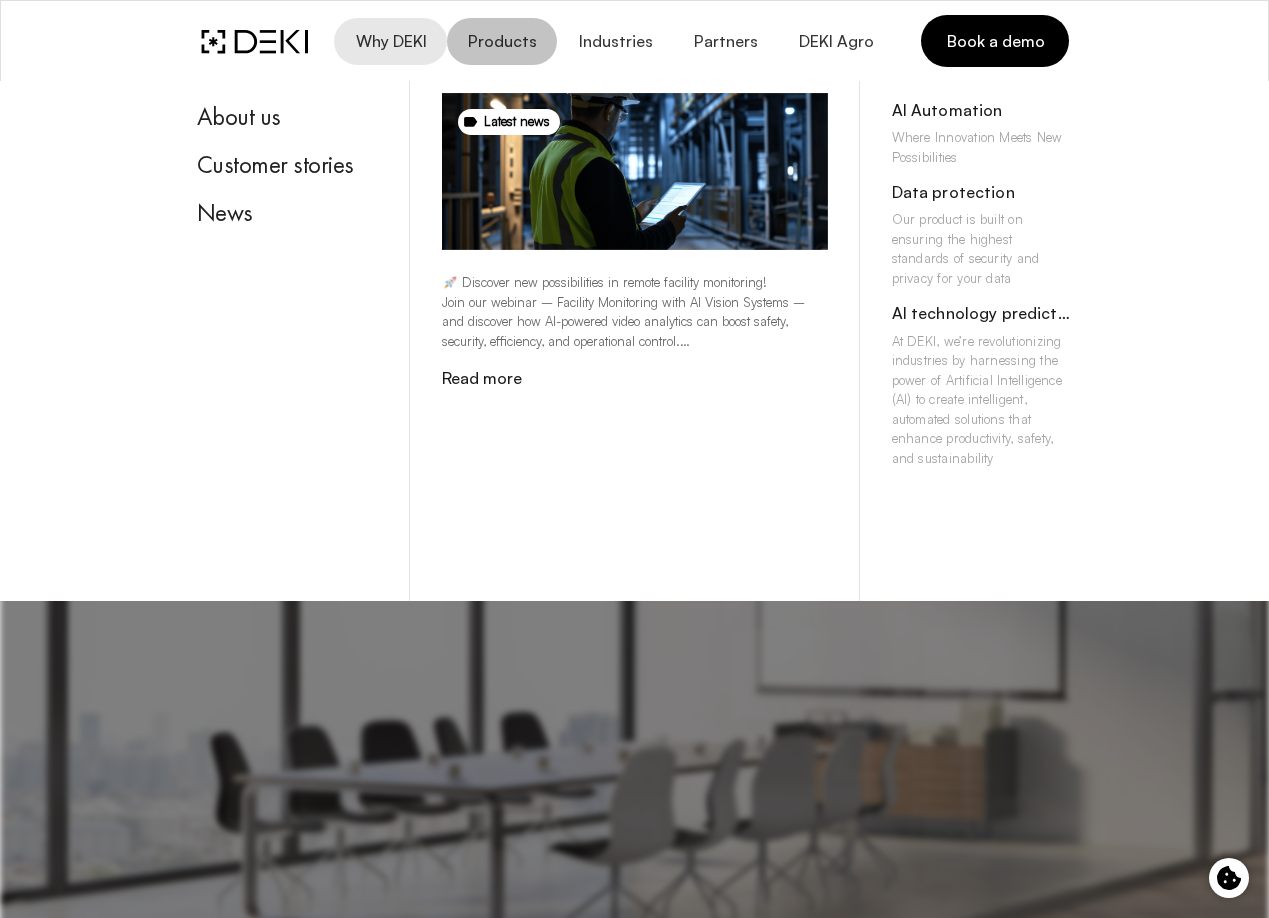 click on "Products" 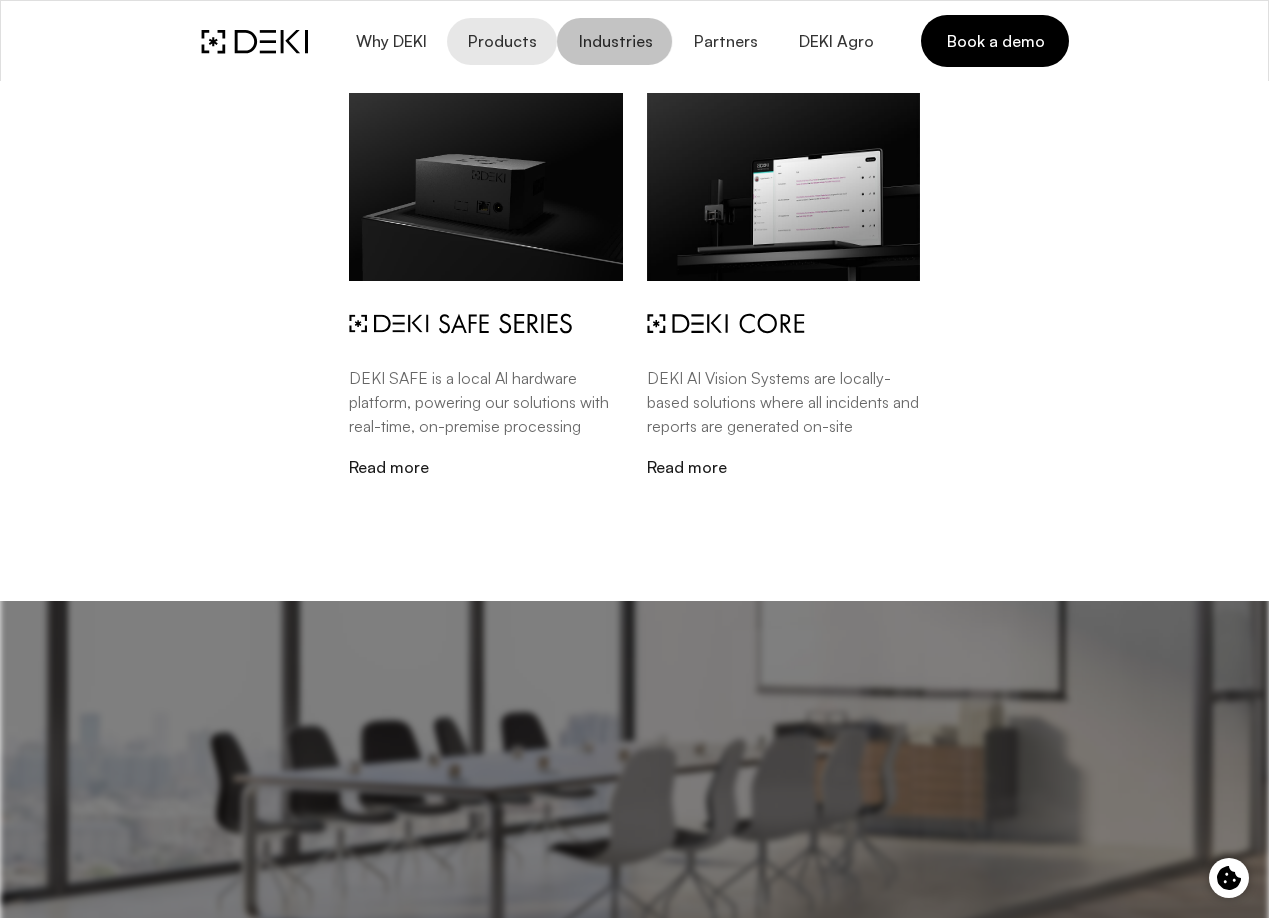 click on "Industries" 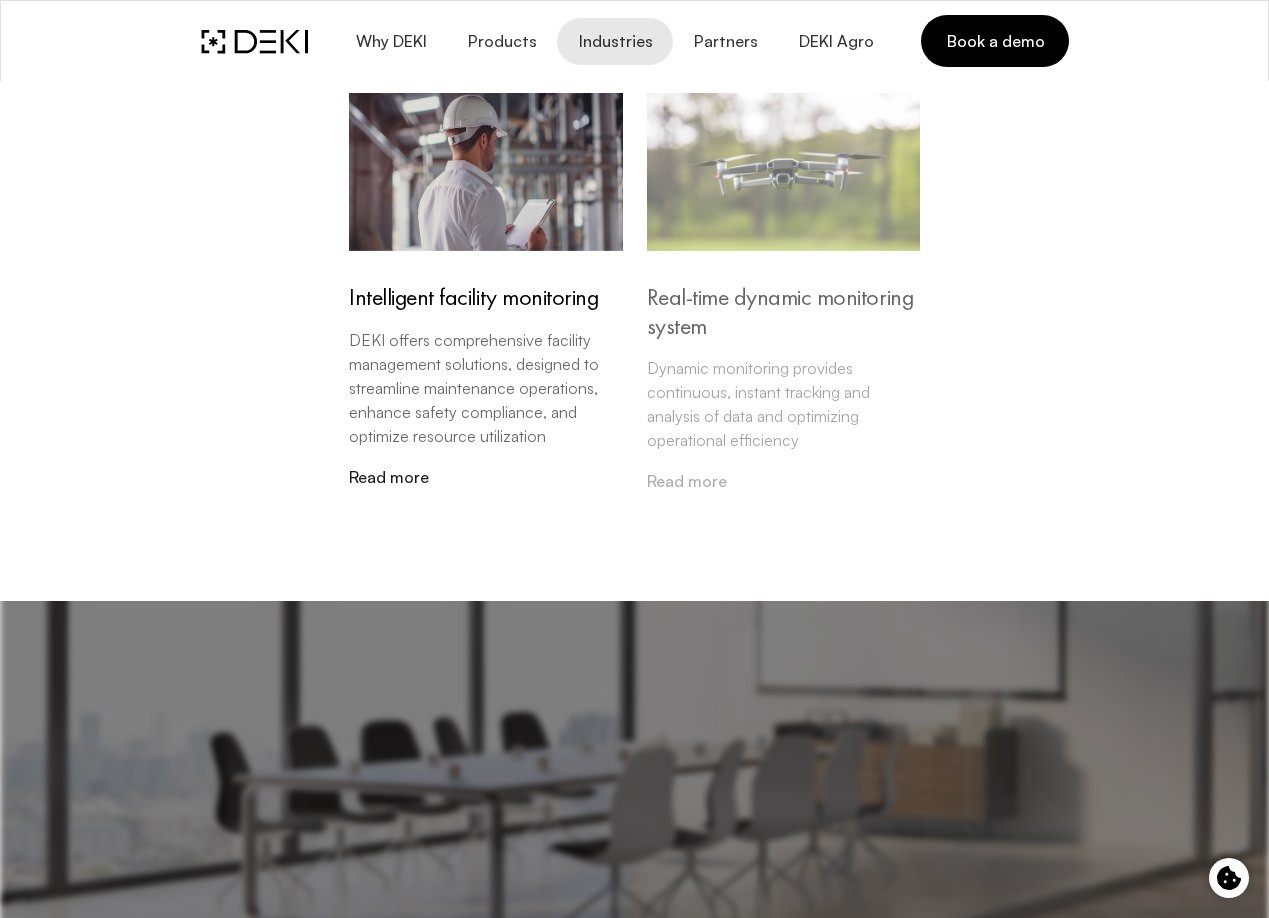 click on "Real-time dynamic monitoring system" at bounding box center (783, 312) 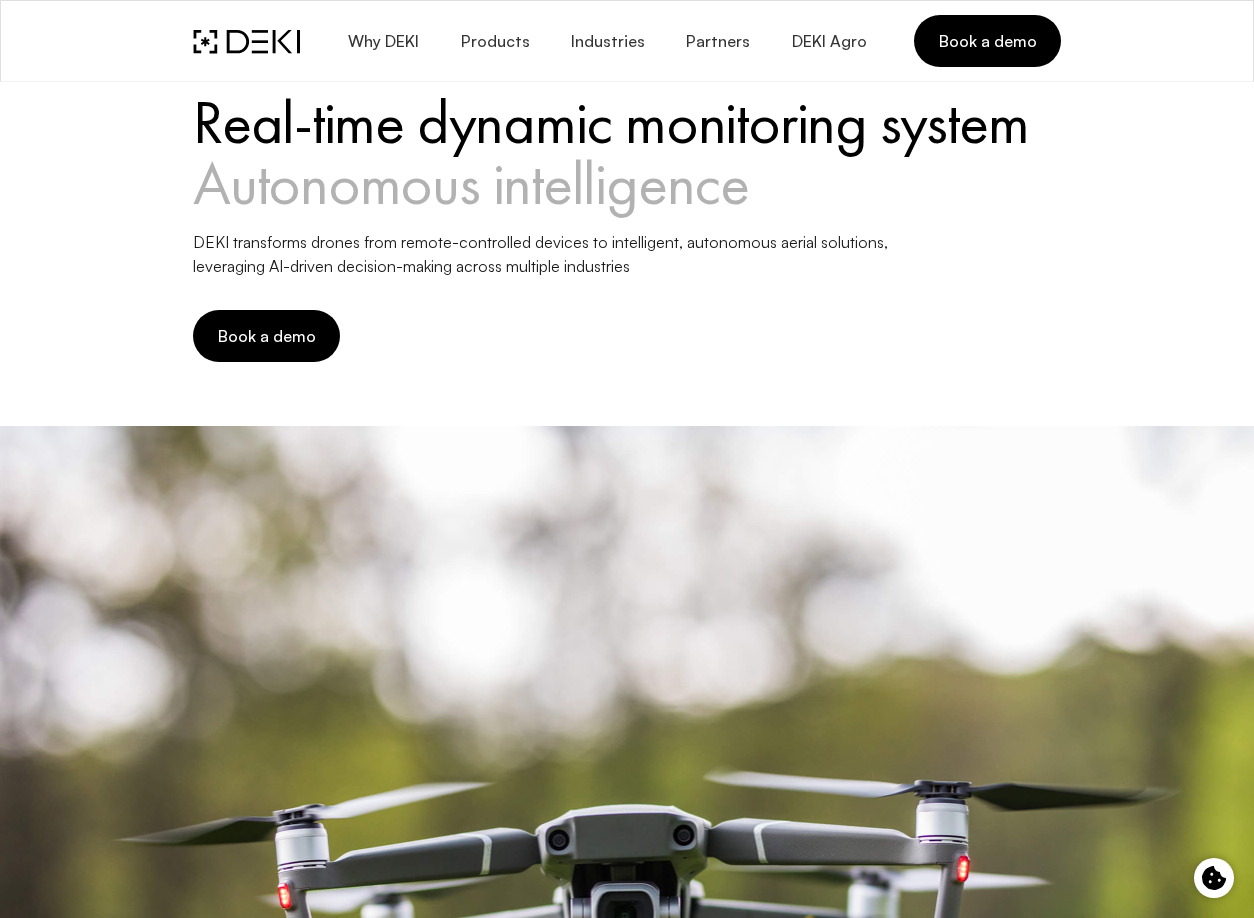 scroll, scrollTop: 0, scrollLeft: 0, axis: both 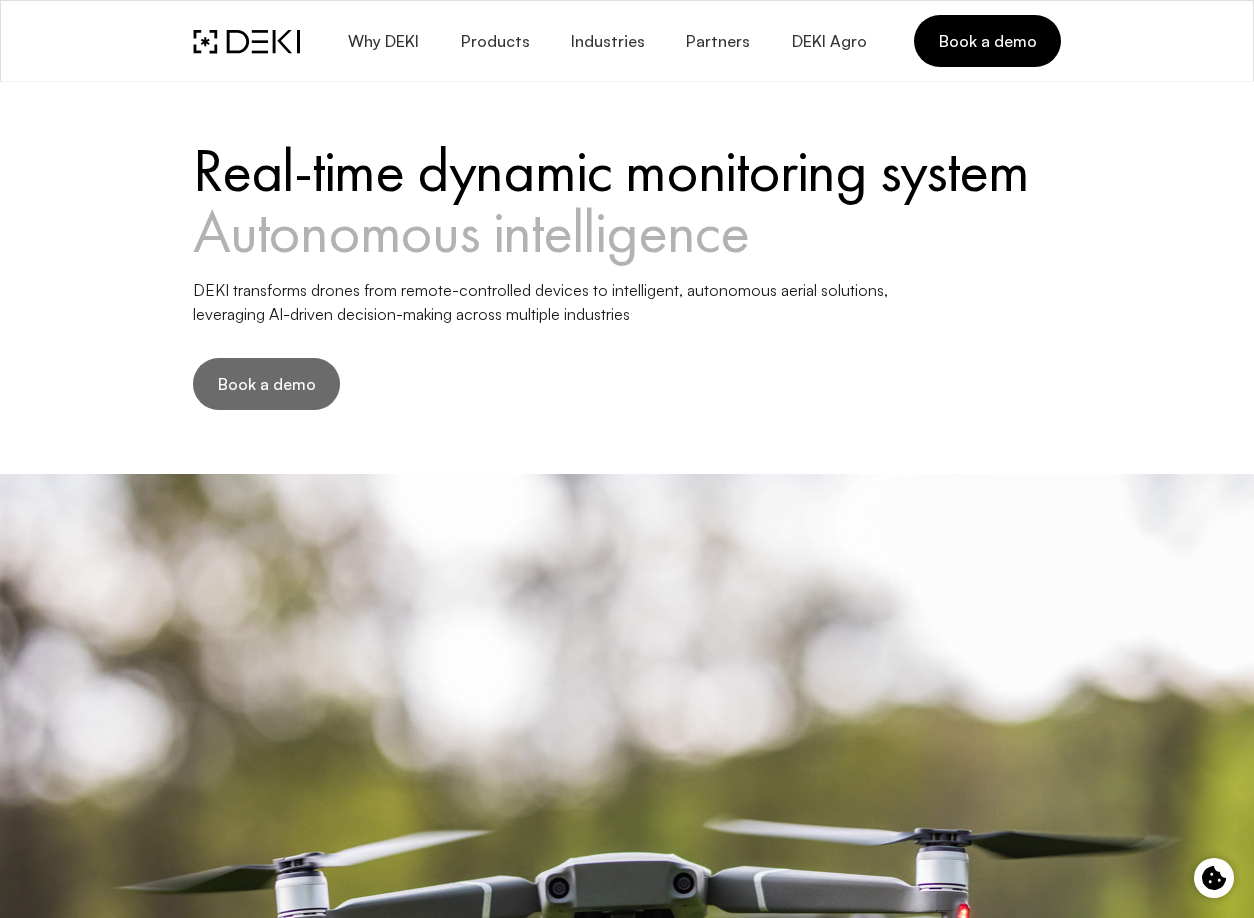 click on "Book a demo" at bounding box center (266, 384) 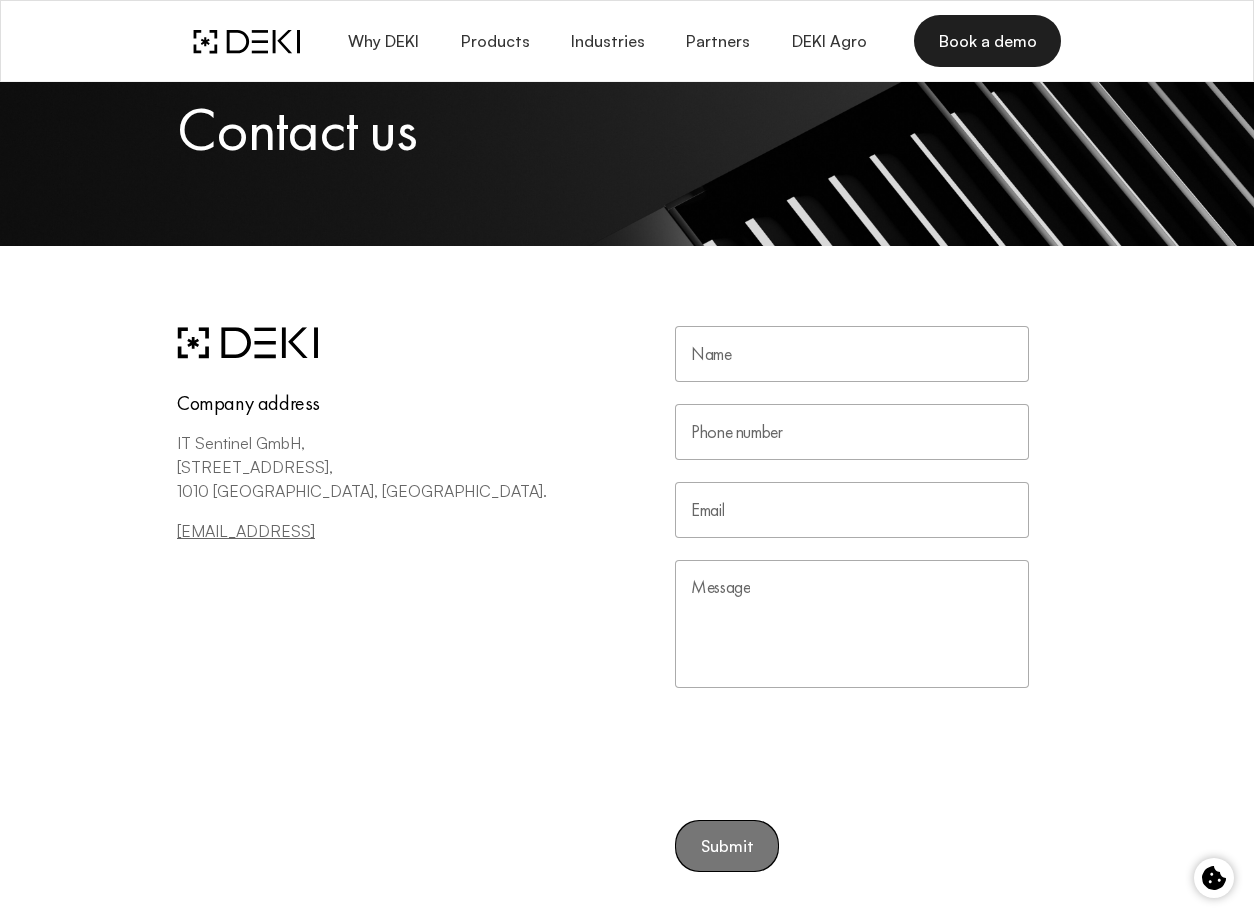 scroll, scrollTop: 0, scrollLeft: 0, axis: both 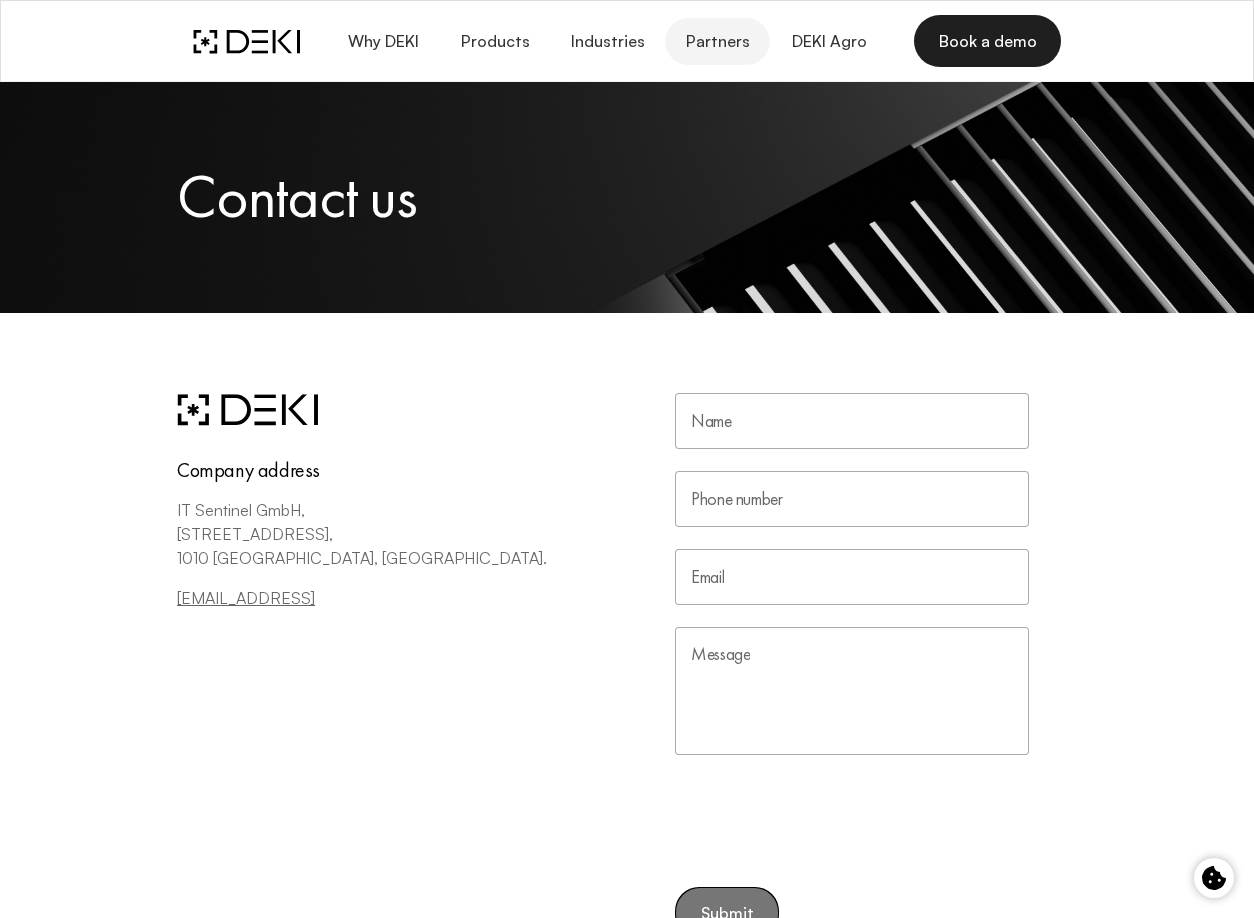 click on "Partners" 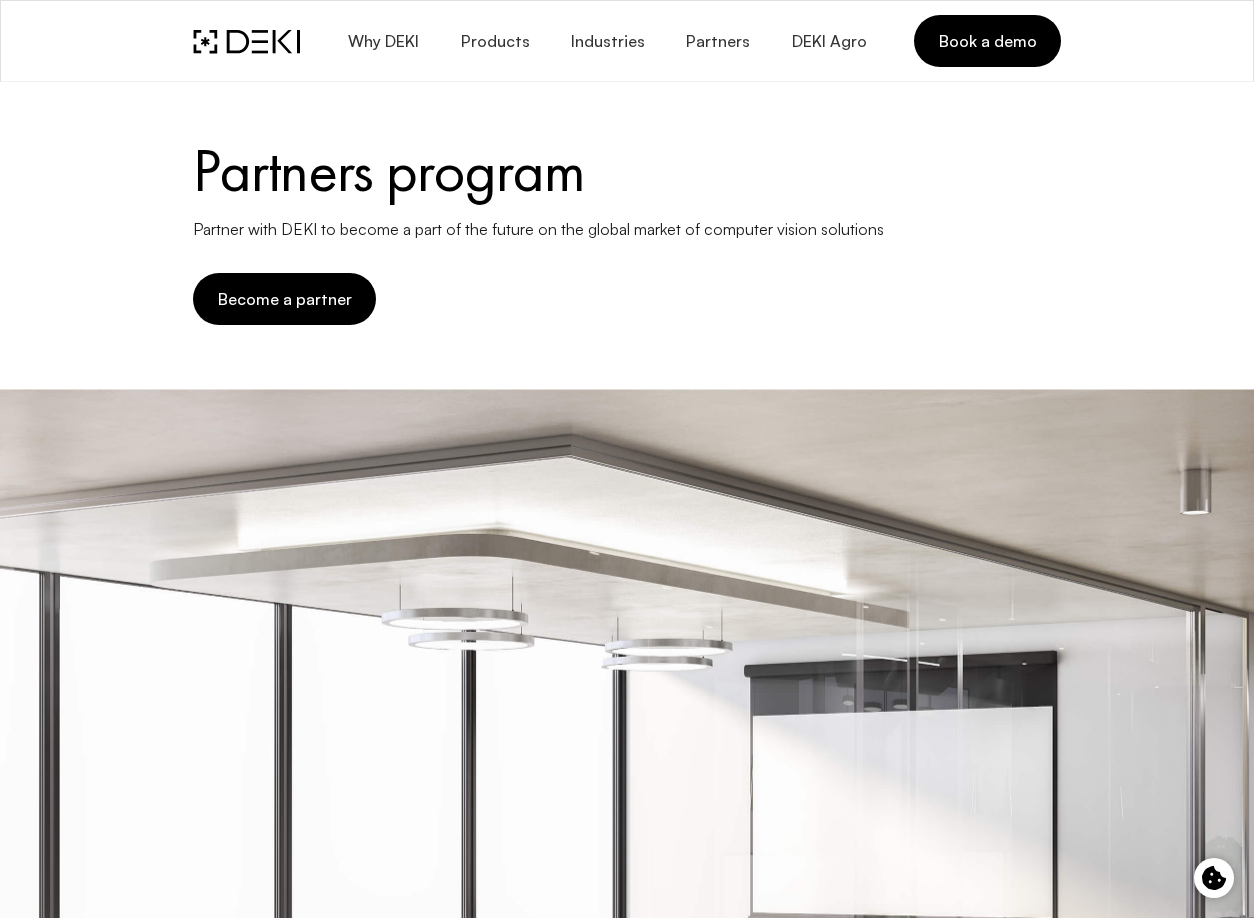 scroll, scrollTop: 0, scrollLeft: 0, axis: both 